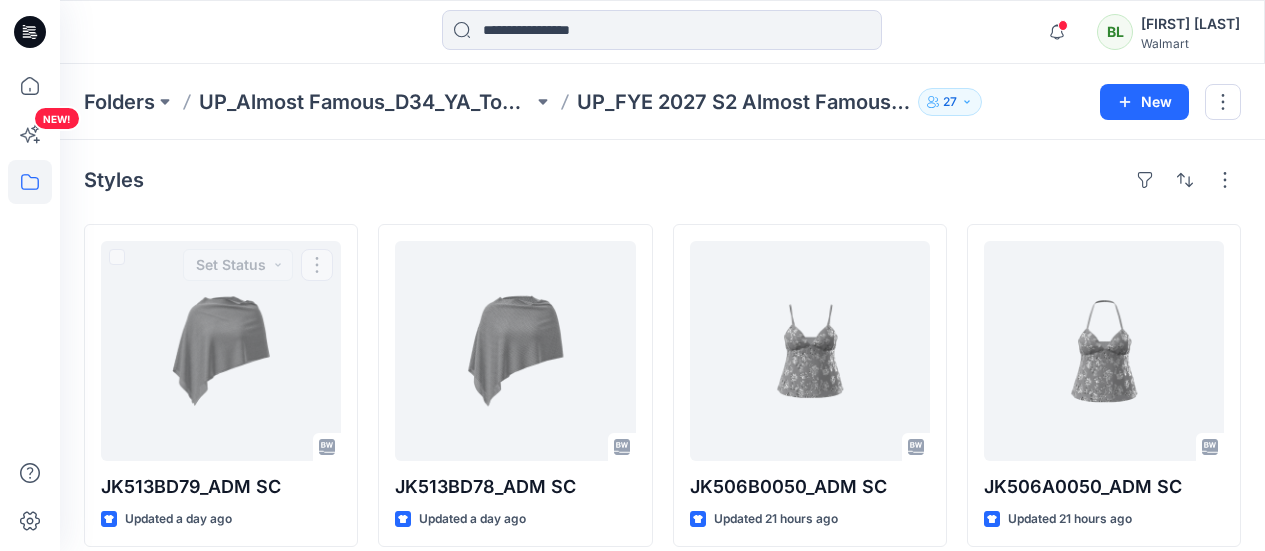 scroll, scrollTop: 0, scrollLeft: 0, axis: both 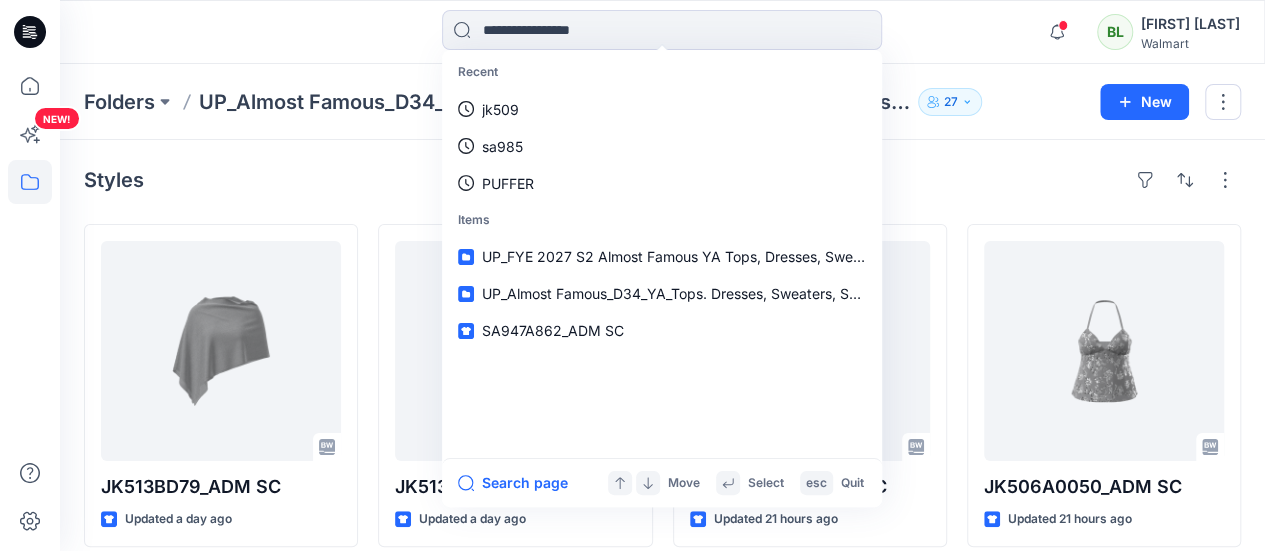 click on "Recent jk509 sa985 PUFFER Items UP_FYE 2027 S2 Almost Famous YA Tops, Dresses, Sweaters, Sets UP_Almost Famous_D34_YA_Tops. Dresses, Sweaters, Sets SA947A862_ADM SC Search page Move Select esc Quit Notifications Your style  JK513BD79_ADM SC  is ready 22 hours ago Your style  JK513BD78_ADM SC  is ready 22 hours ago Your style  JK506B0050_ADM SC  is ready 23 hours ago Your style  JK506A0050_ADM SC  is ready 23 hours ago Your style  DK459NB03_ADM SC  is ready 23 hours ago Your style  DK489A518_ADM SC  is ready 23 hours ago Your style  JK501A0039_ADM SC  is ready 24 hours ago Your style  SA984A14K_ADM SC  is ready 27 hours ago Your style  SA984A14K_ADM SC  is ready 28 hours ago Mark all as read View all notifications BL [FIRST] [LAST] Walmart" at bounding box center [662, 32] 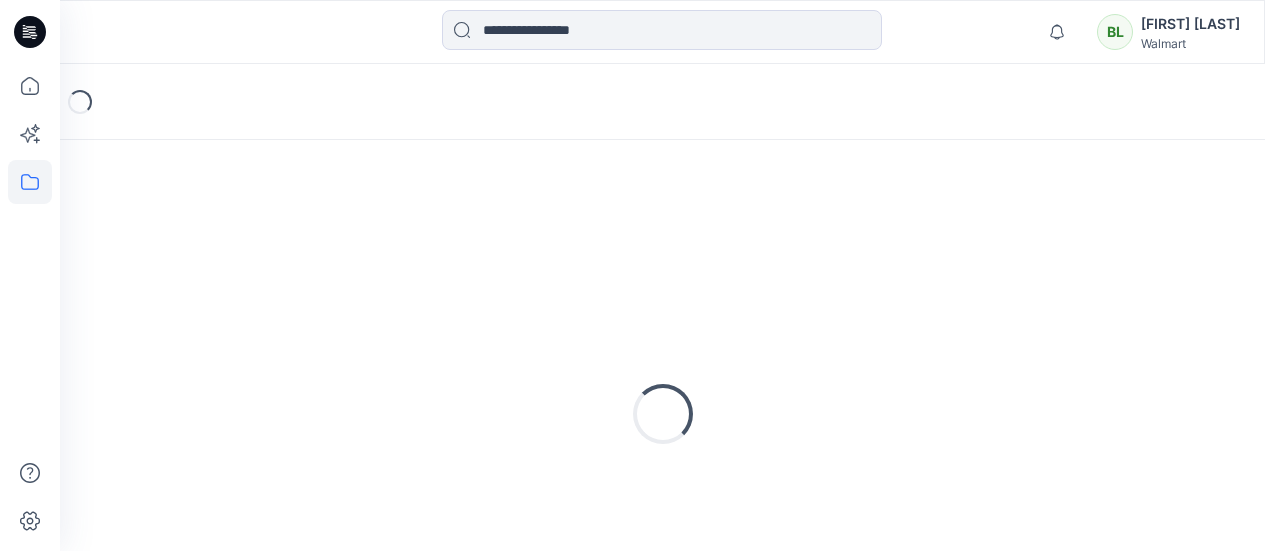 scroll, scrollTop: 0, scrollLeft: 0, axis: both 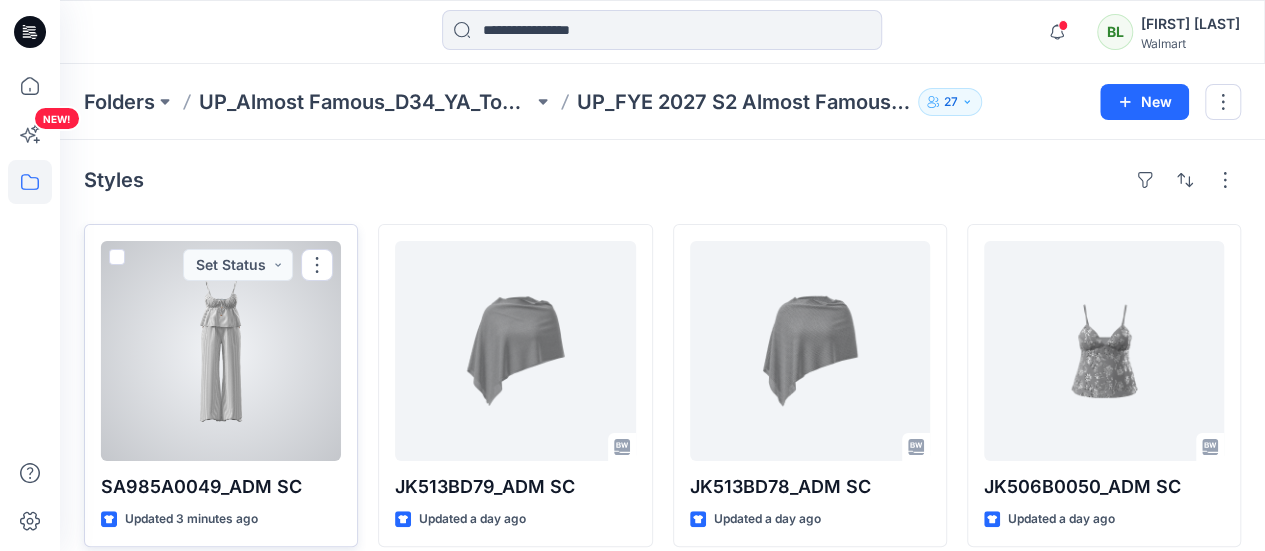 click at bounding box center [221, 351] 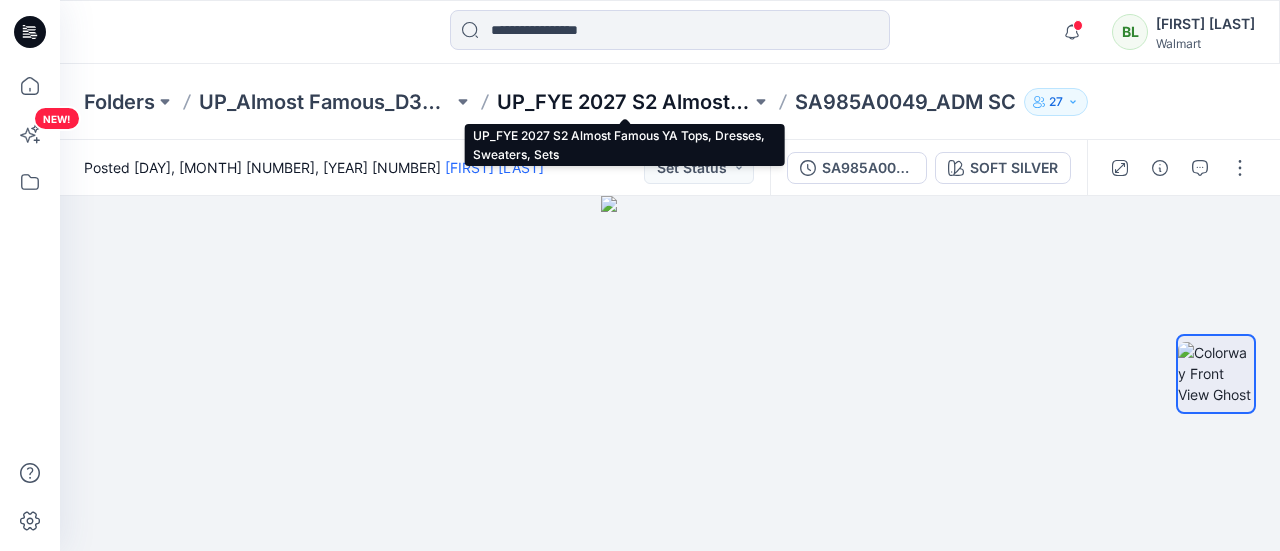 click on "UP_FYE 2027 S2 Almost Famous YA Tops, Dresses, Sweaters, Sets" at bounding box center [624, 102] 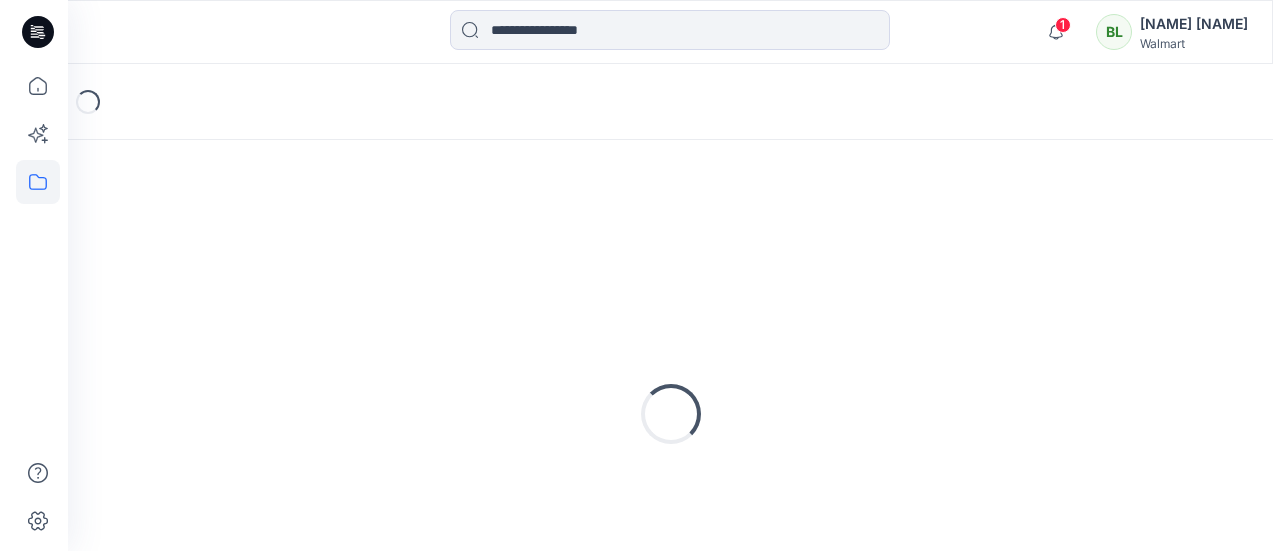 scroll, scrollTop: 0, scrollLeft: 0, axis: both 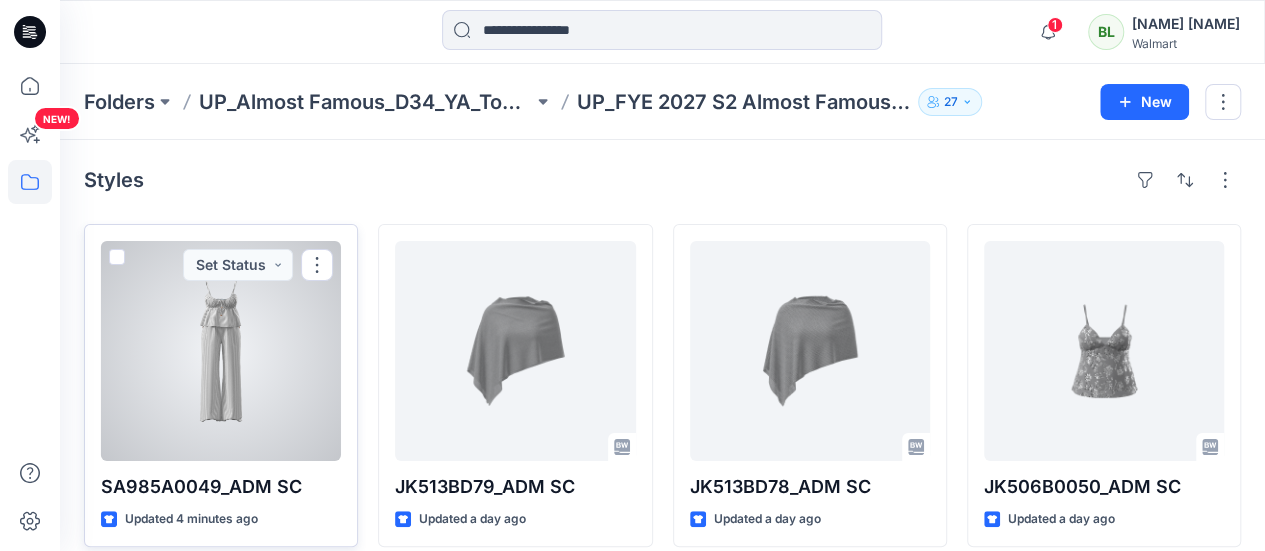 click at bounding box center (221, 351) 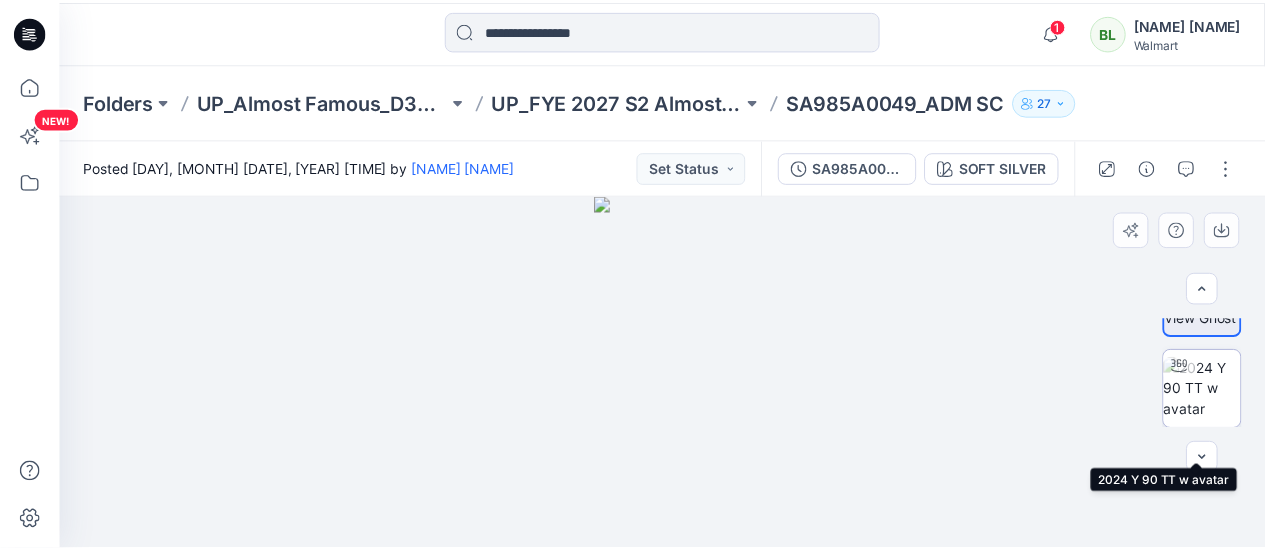 scroll, scrollTop: 0, scrollLeft: 0, axis: both 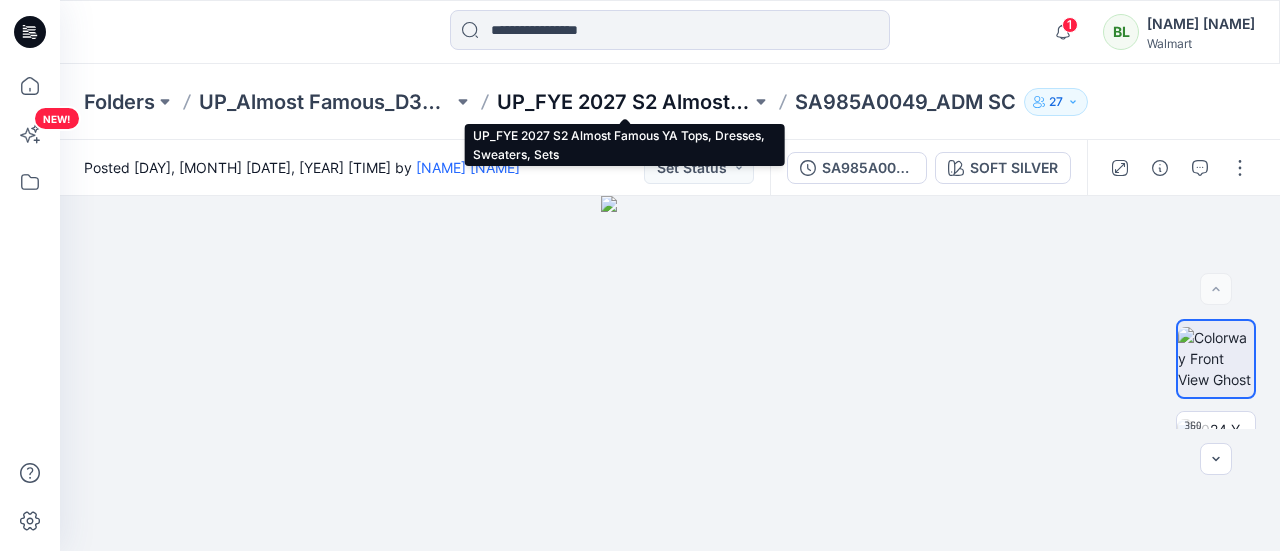 click on "UP_FYE 2027 S2 Almost Famous YA Tops, Dresses, Sweaters, Sets" at bounding box center (624, 102) 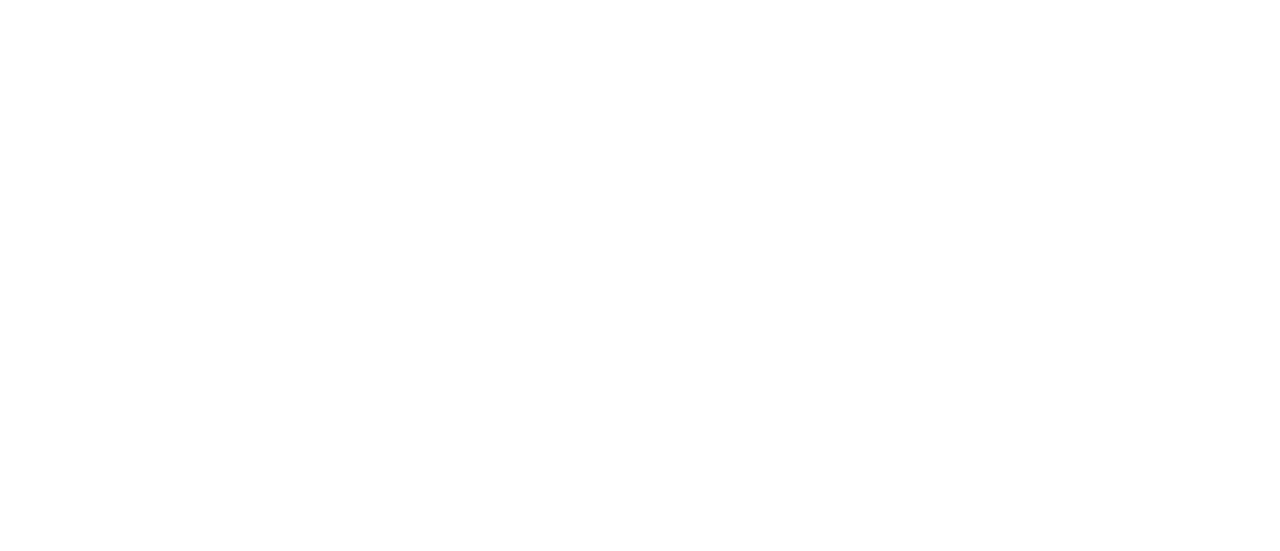 scroll, scrollTop: 0, scrollLeft: 0, axis: both 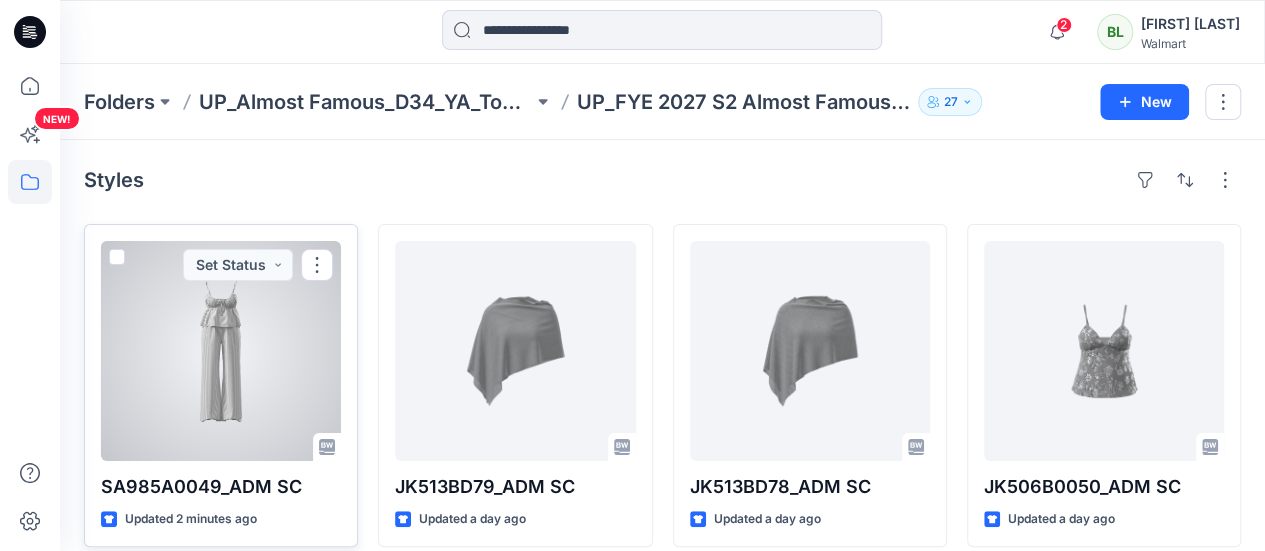 click at bounding box center [221, 351] 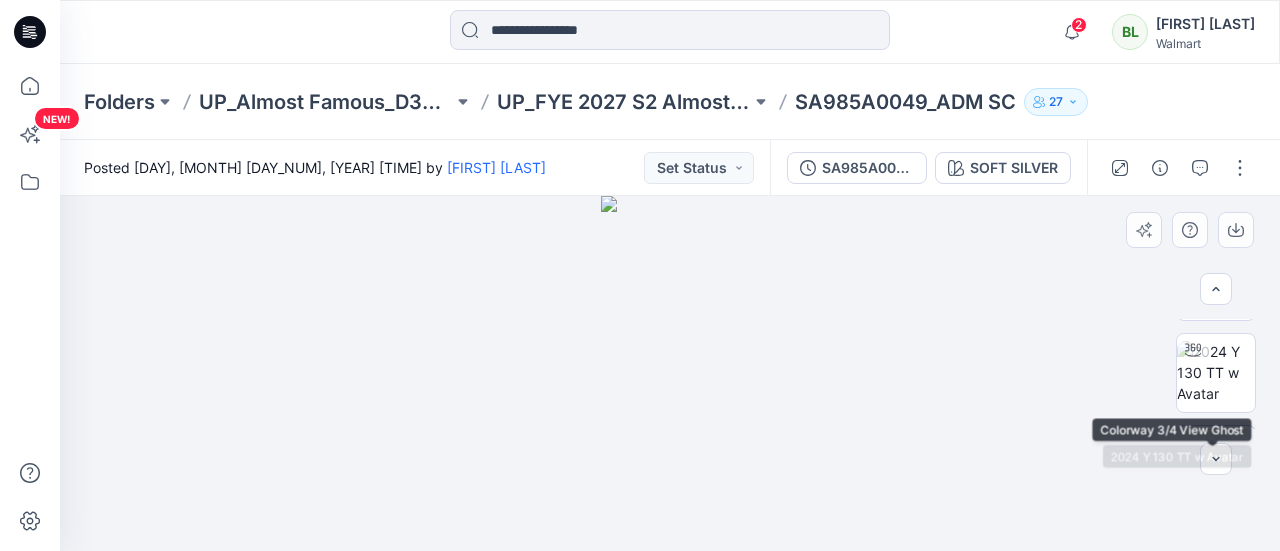 scroll, scrollTop: 237, scrollLeft: 0, axis: vertical 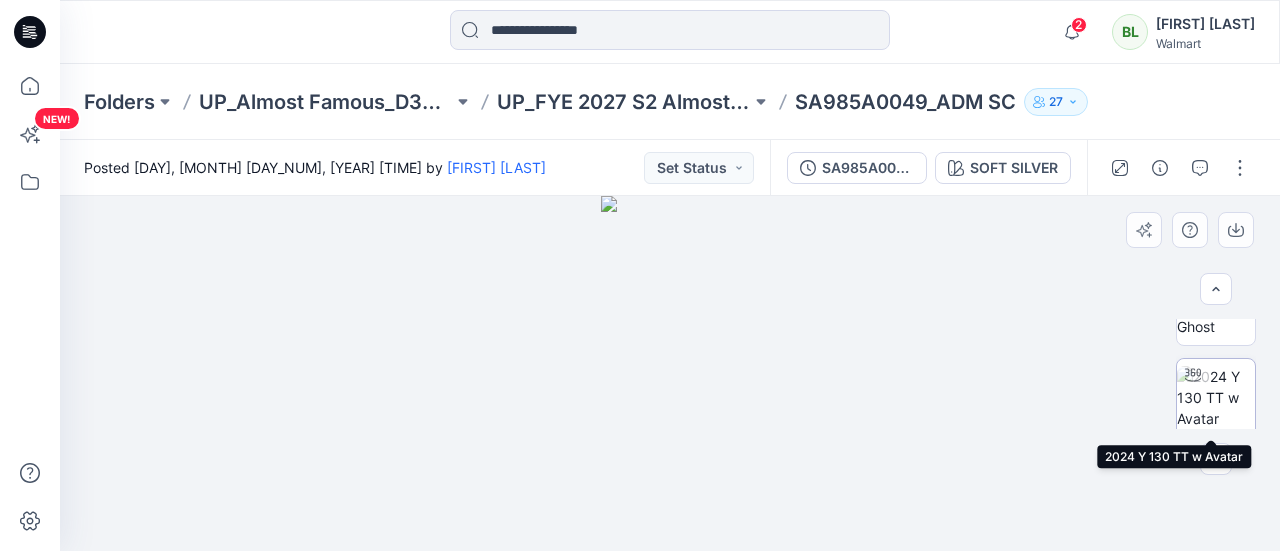 click at bounding box center (1216, 397) 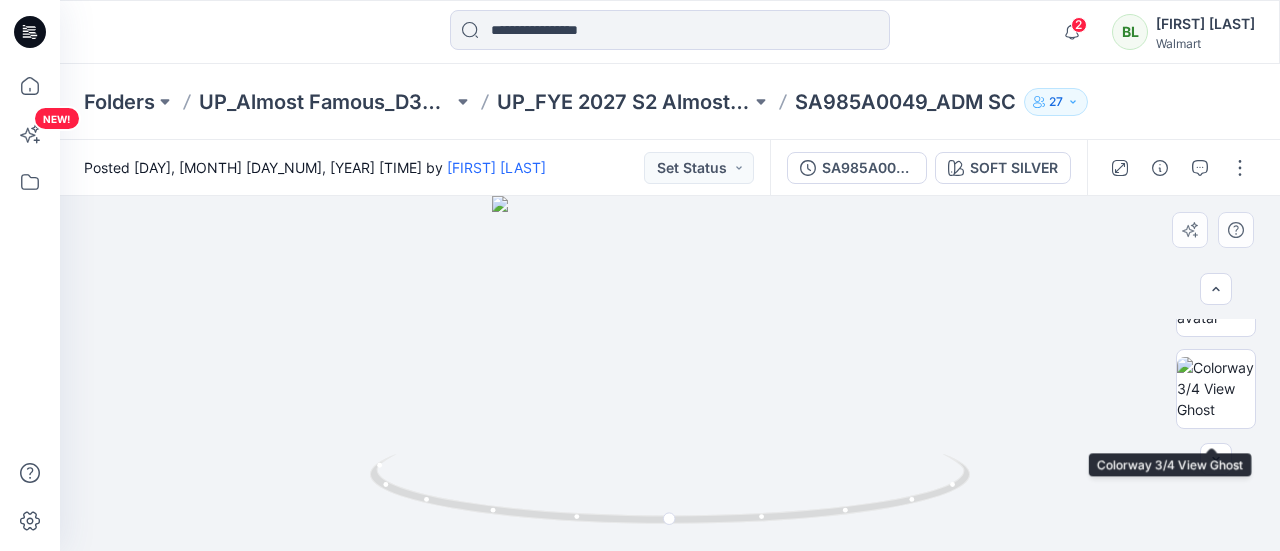 scroll, scrollTop: 137, scrollLeft: 0, axis: vertical 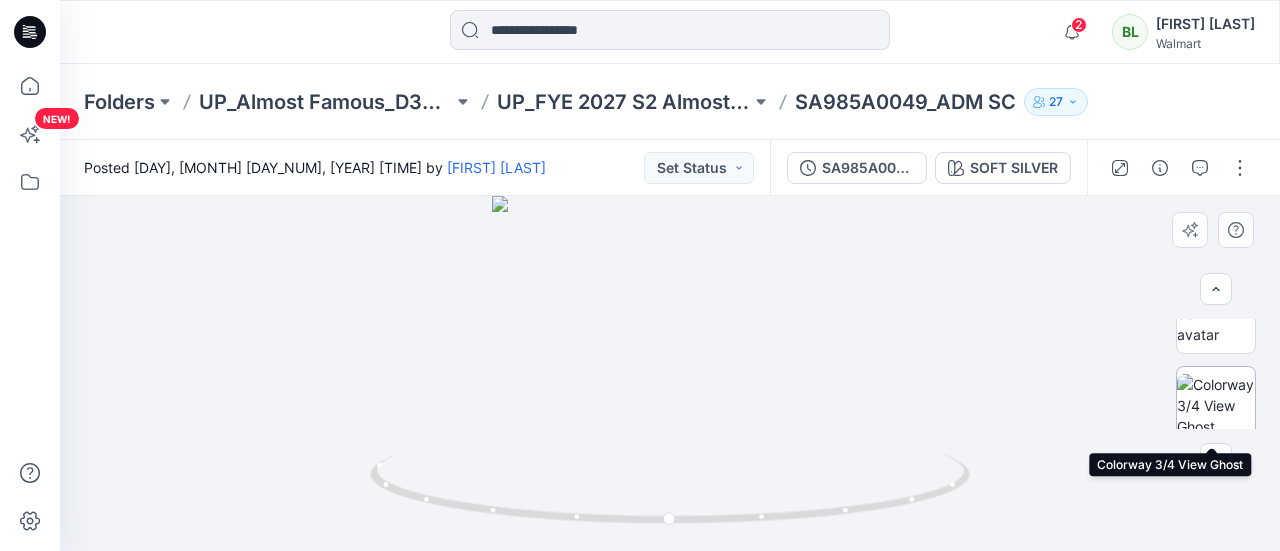 click at bounding box center (1216, 405) 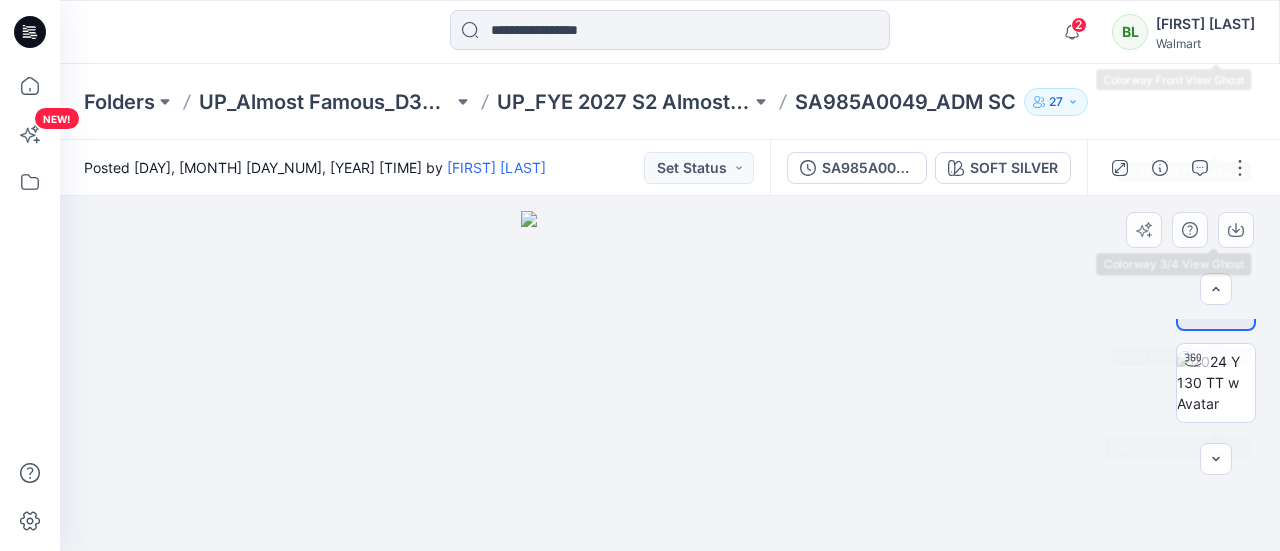 scroll, scrollTop: 337, scrollLeft: 0, axis: vertical 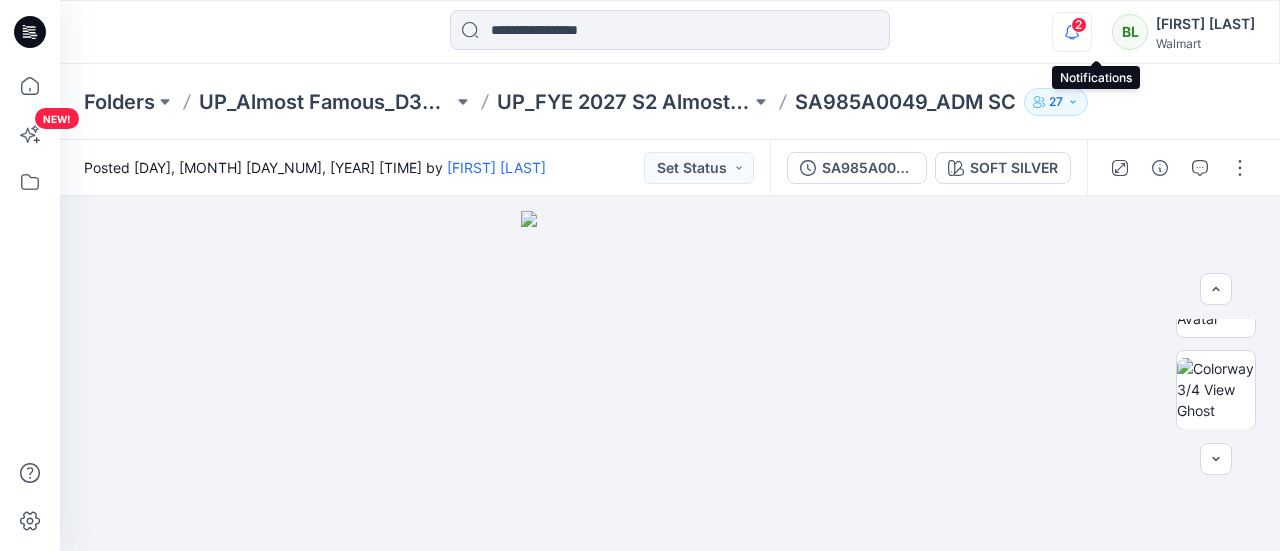 click 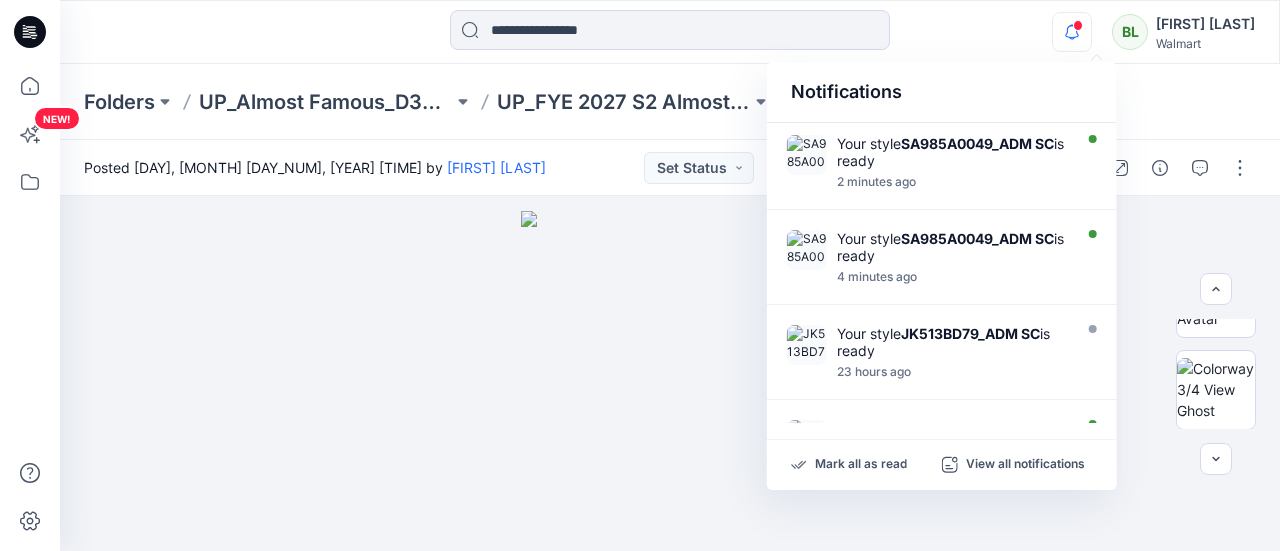 click on "Notifications Your style  SA985A0049_ADM SC  is ready 2 minutes ago Your style  SA985A0049_ADM SC  is ready 4 minutes ago Your style  JK513BD79_ADM SC  is ready 23 hours ago Your style  JK513BD78_ADM SC  is ready 23 hours ago Your style  JK506B0050_ADM SC  is ready 24 hours ago Your style  JK506A0050_ADM SC  is ready 24 hours ago Your style  DK459NB03_ADM SC  is ready 24 hours ago Your style  DK489A518_ADM SC  is ready 25 hours ago Your style  JK501A0039_ADM SC  is ready 25 hours ago Mark all as read View all notifications BL Bosheng Li Walmart" at bounding box center (669, 32) 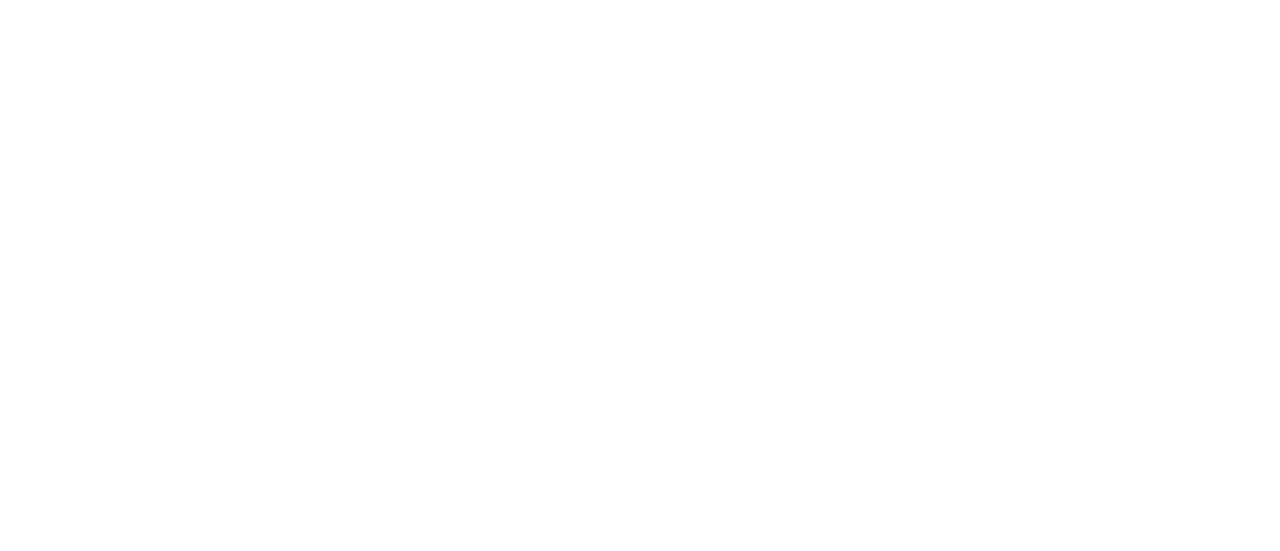 scroll, scrollTop: 0, scrollLeft: 0, axis: both 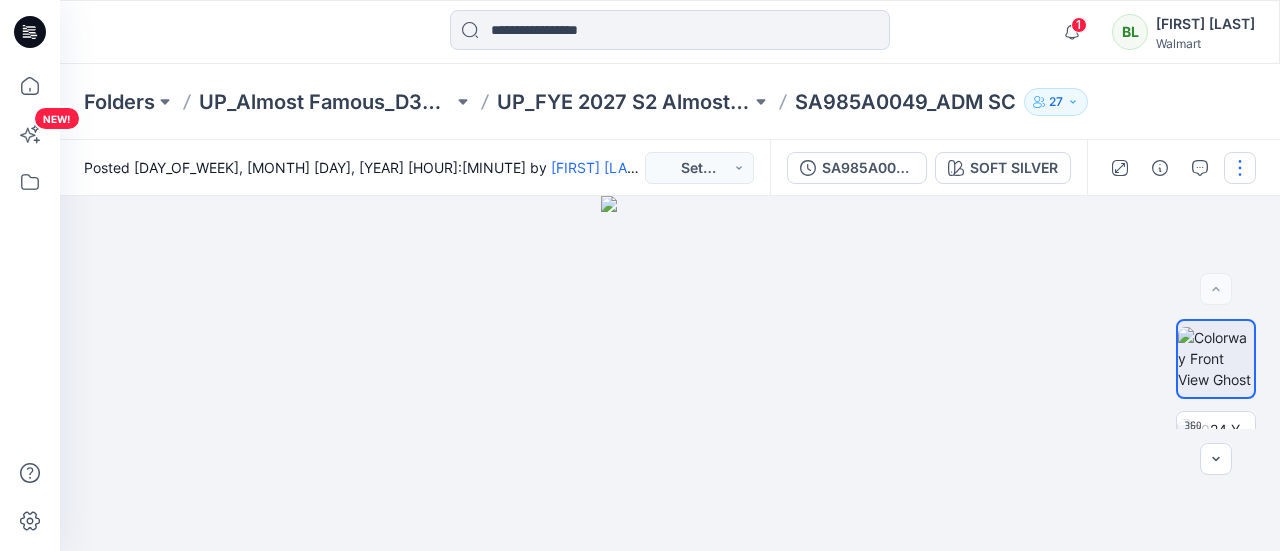 click at bounding box center (1240, 168) 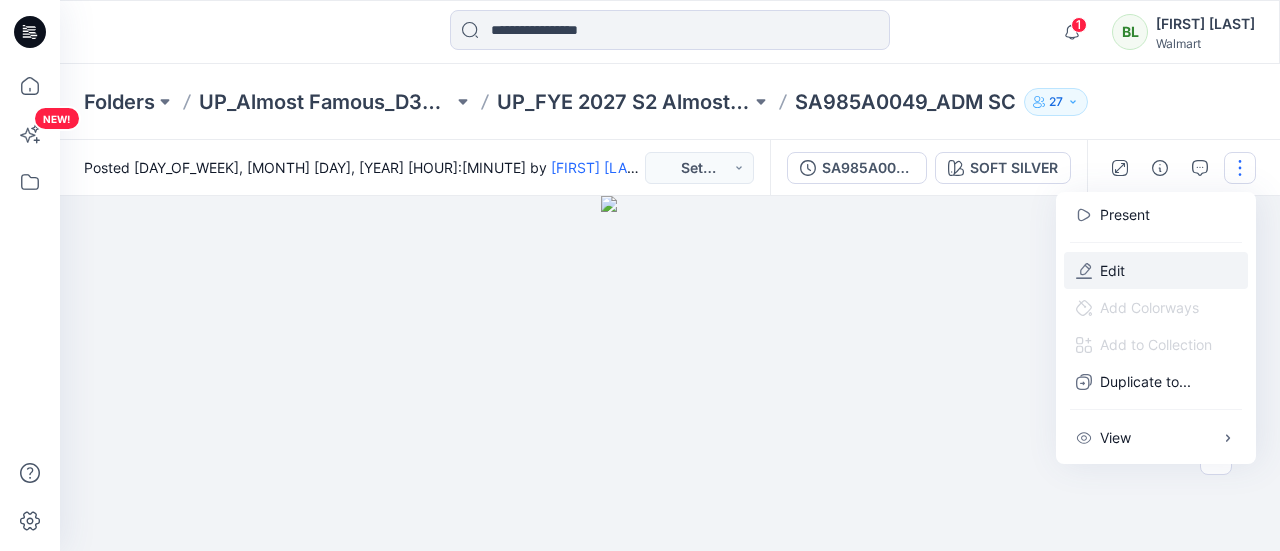 click on "Edit" at bounding box center (1156, 270) 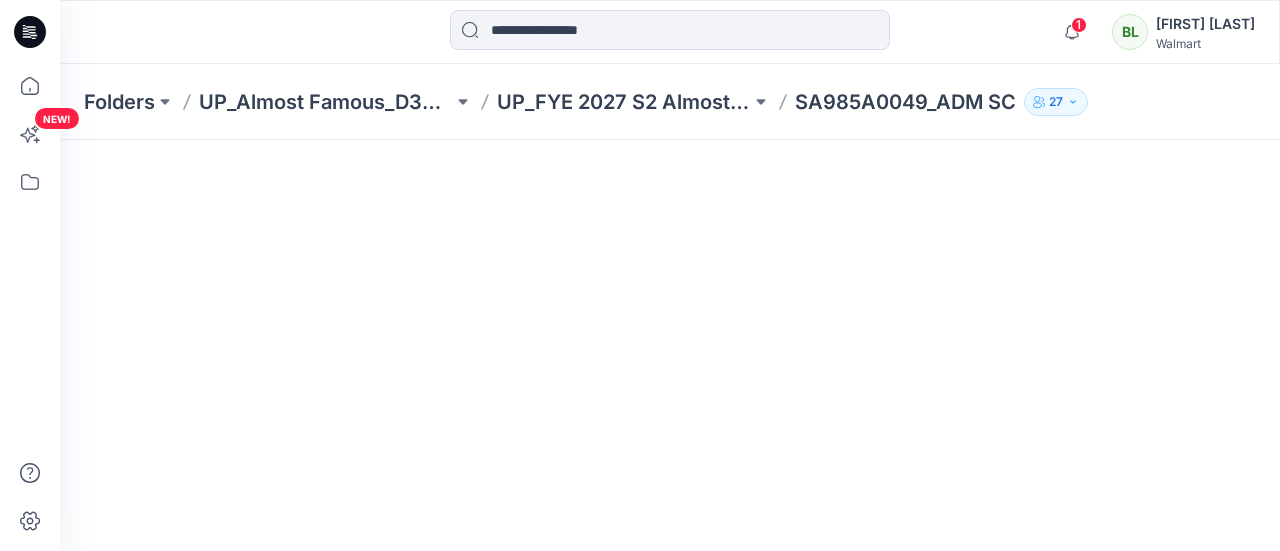 scroll, scrollTop: 0, scrollLeft: 0, axis: both 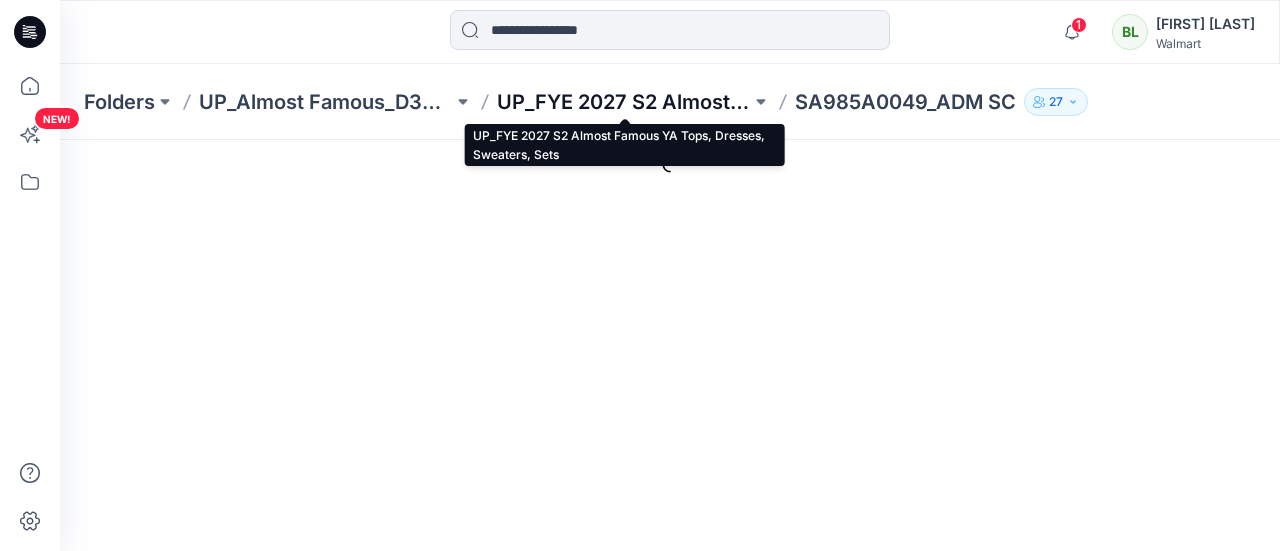 click on "UP_FYE 2027 S2 Almost Famous YA Tops, Dresses, Sweaters, Sets" at bounding box center (624, 102) 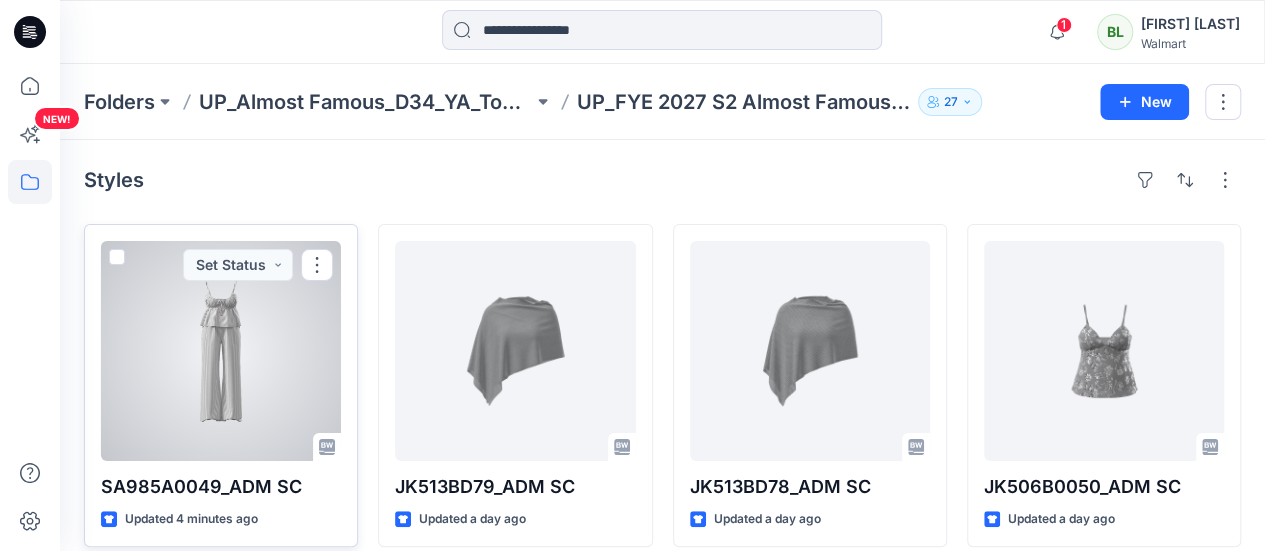 click at bounding box center (221, 351) 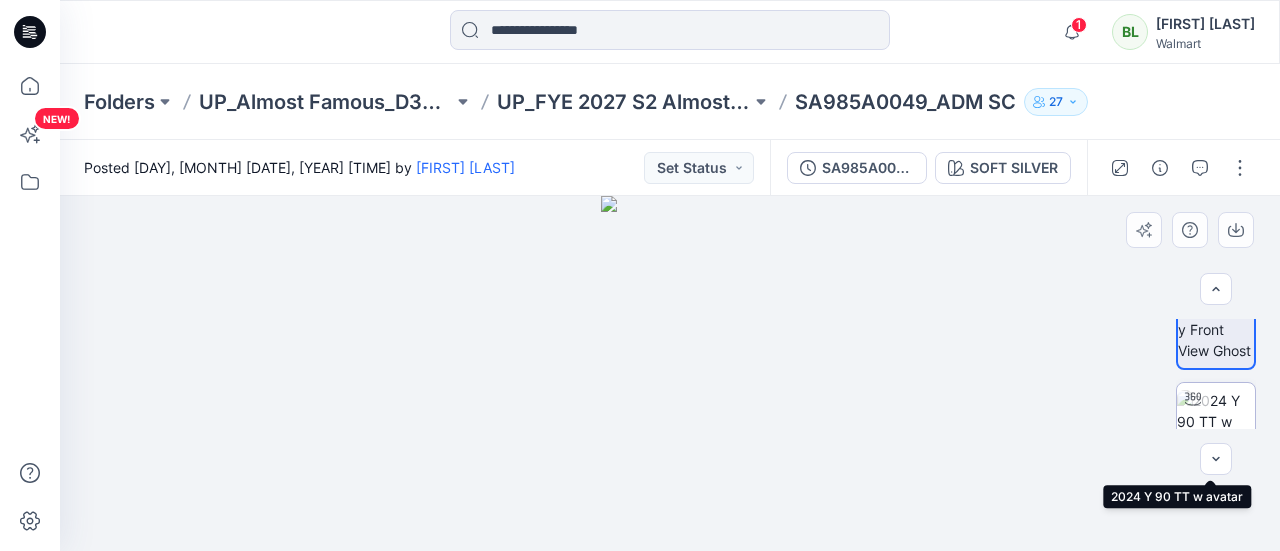 scroll, scrollTop: 0, scrollLeft: 0, axis: both 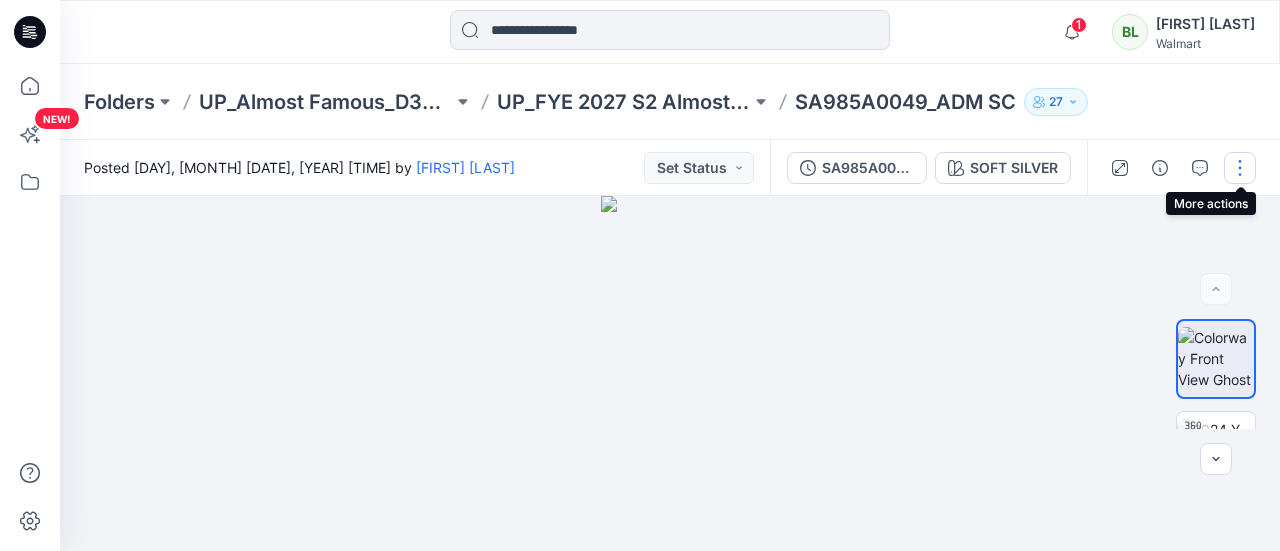 click at bounding box center (1240, 168) 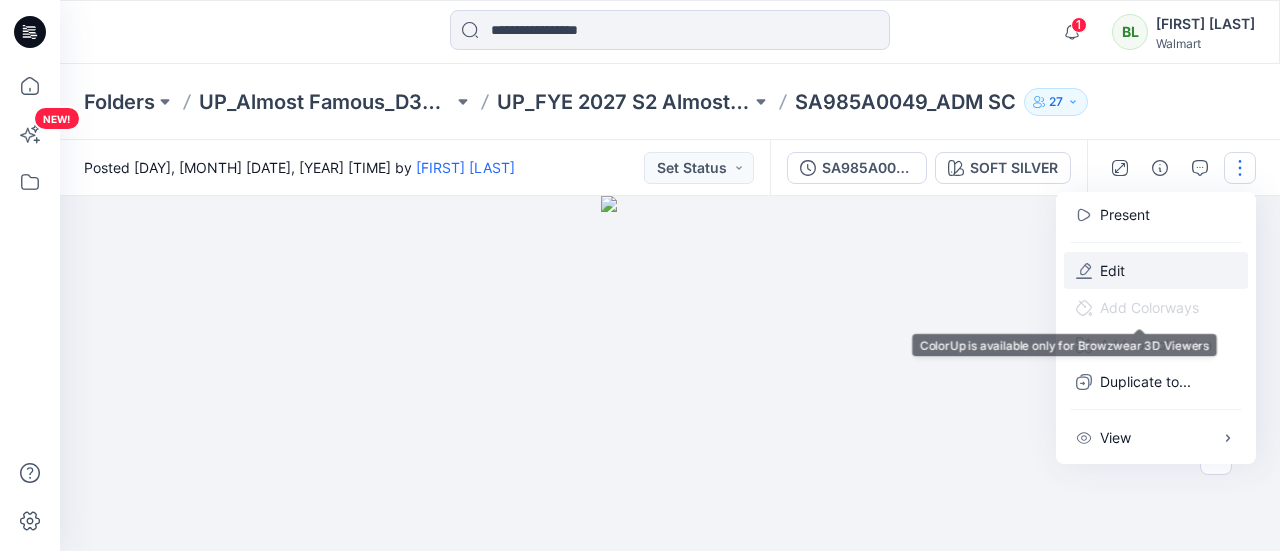 click on "Edit" at bounding box center [1112, 270] 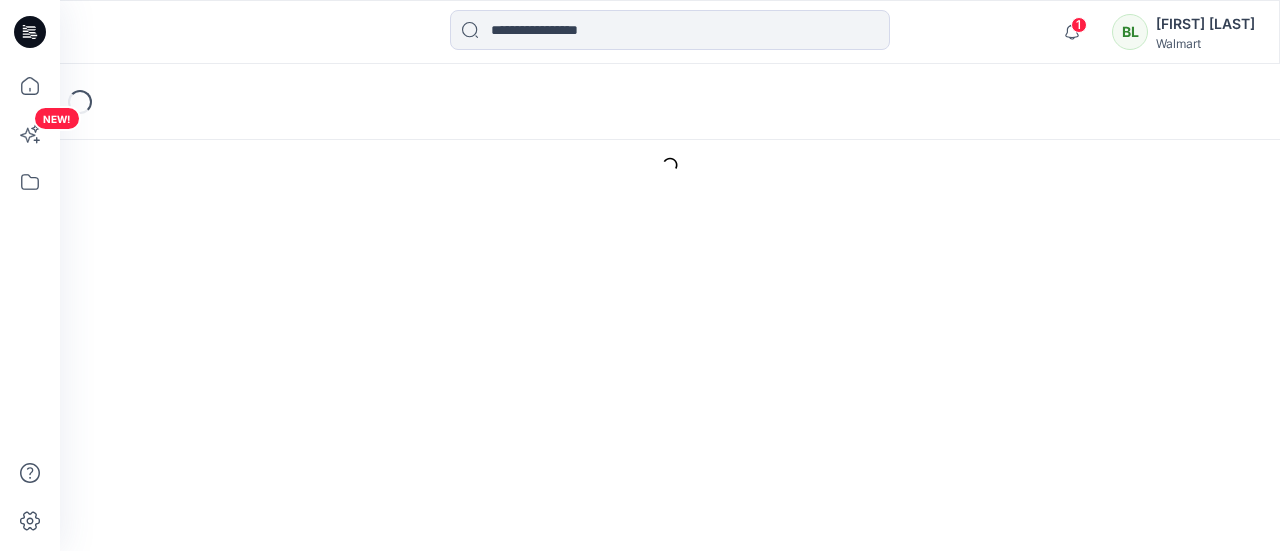 scroll, scrollTop: 0, scrollLeft: 0, axis: both 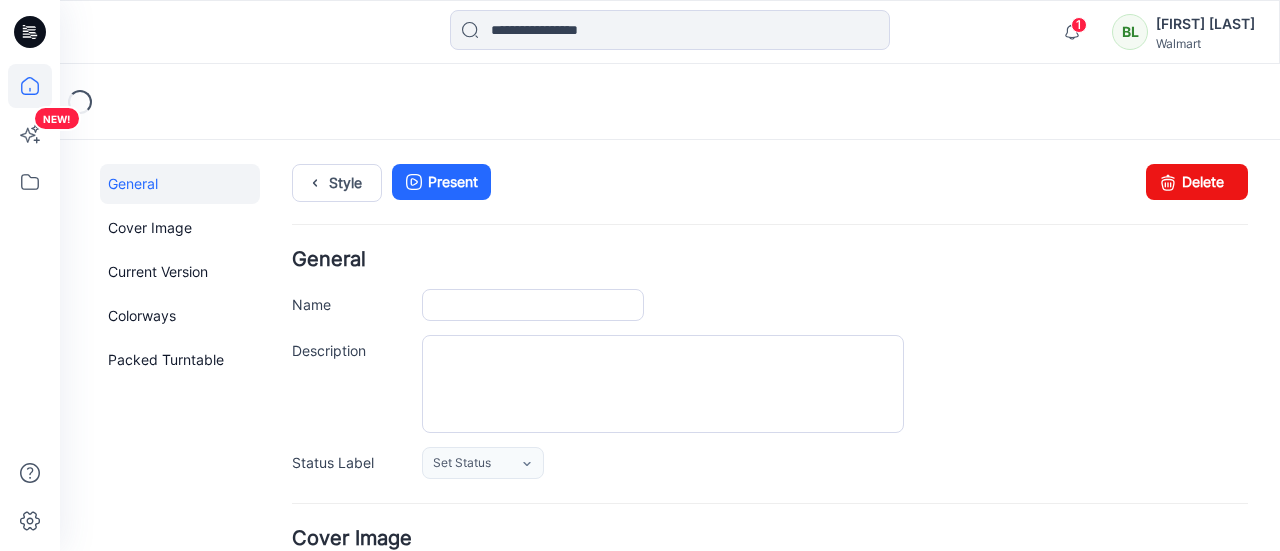type on "**********" 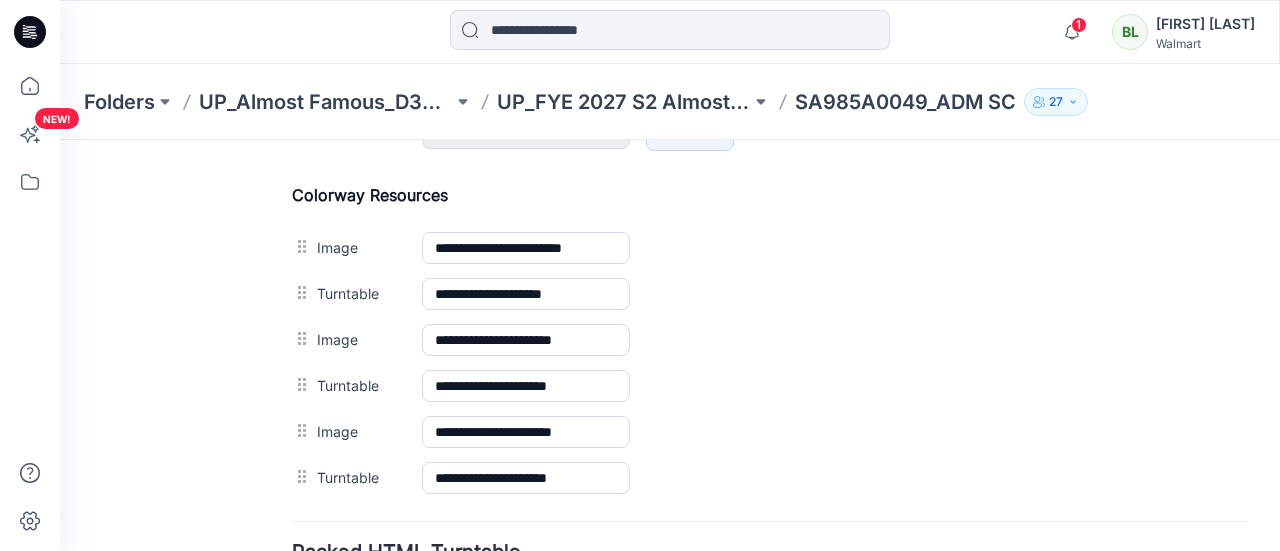 scroll, scrollTop: 892, scrollLeft: 0, axis: vertical 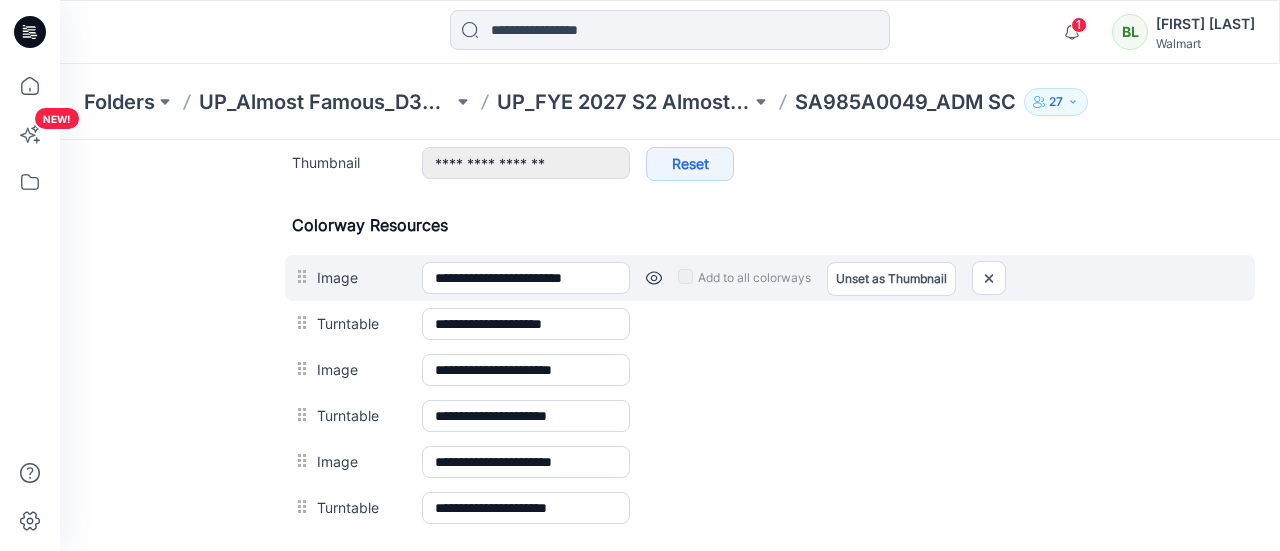 click on "Add to all colorways 					 									 Set as Thumbnail 					 Unset as Thumbnail" at bounding box center [939, 278] 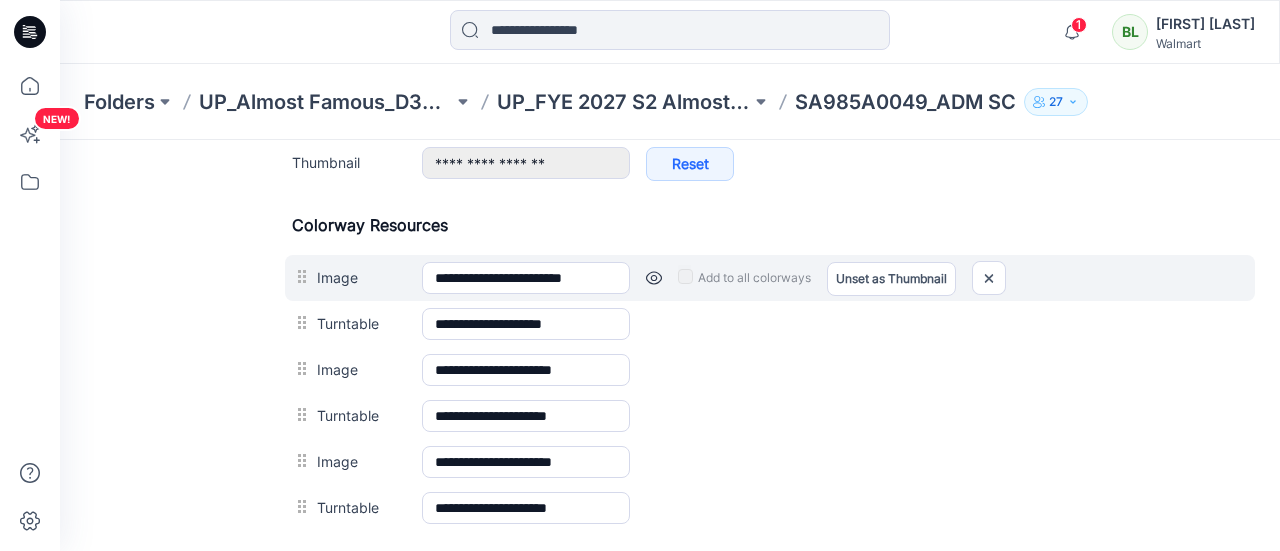 click at bounding box center [654, 278] 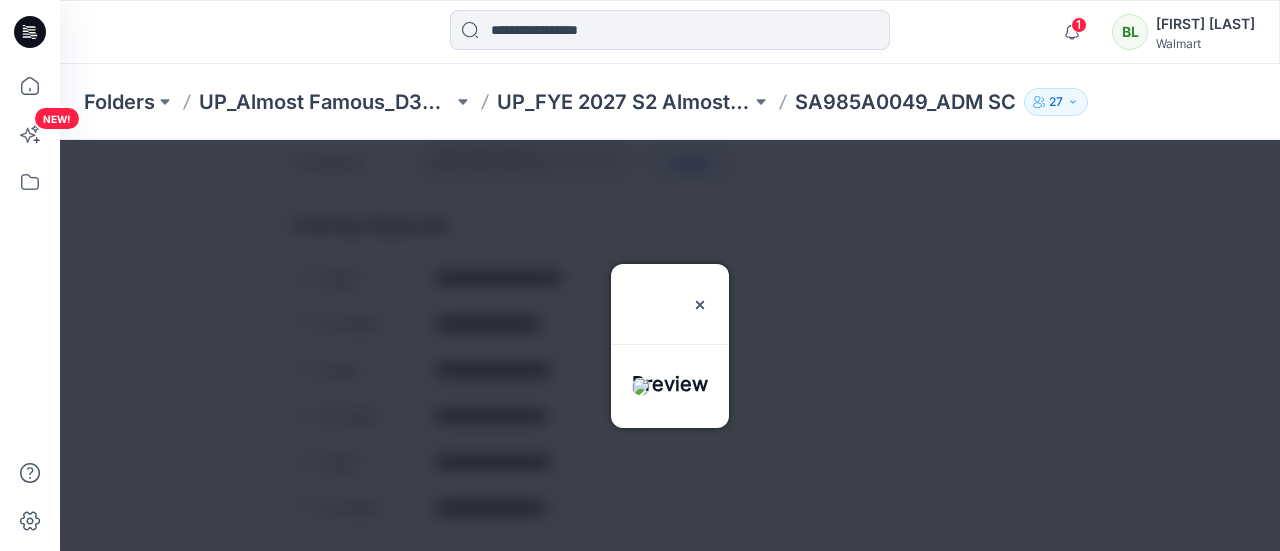 click on "Folders UP_Almost Famous_D34_YA_Tops. Dresses, Sweaters, Sets UP_FYE 2027 S2 Almost Famous YA Tops, Dresses, Sweaters, Sets SA985A0049_ADM SC 27" at bounding box center (670, 102) 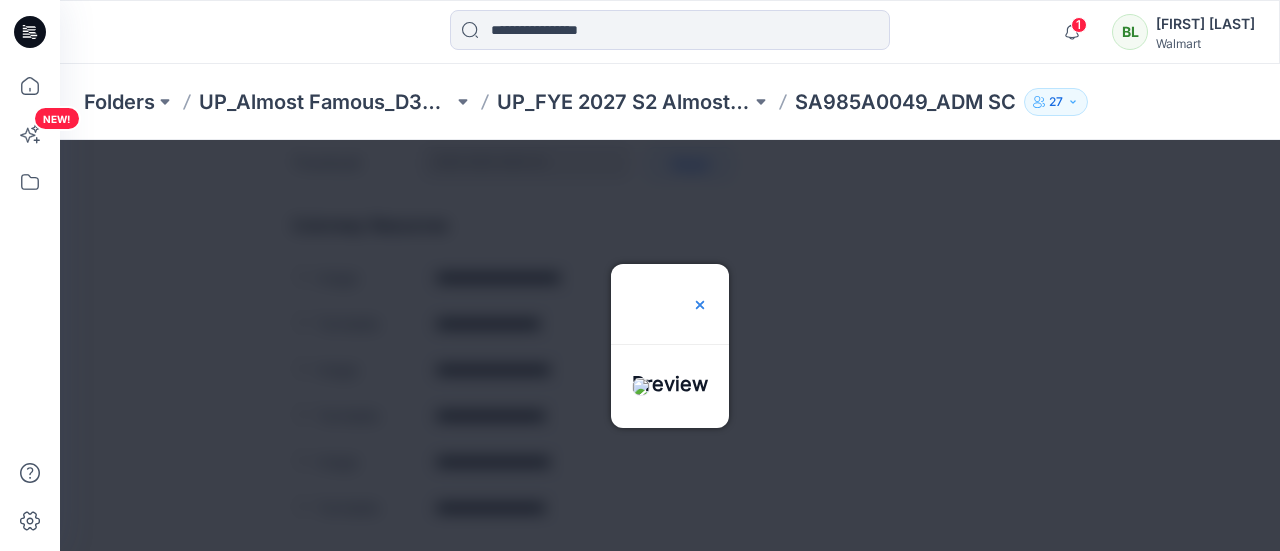 click at bounding box center (700, 305) 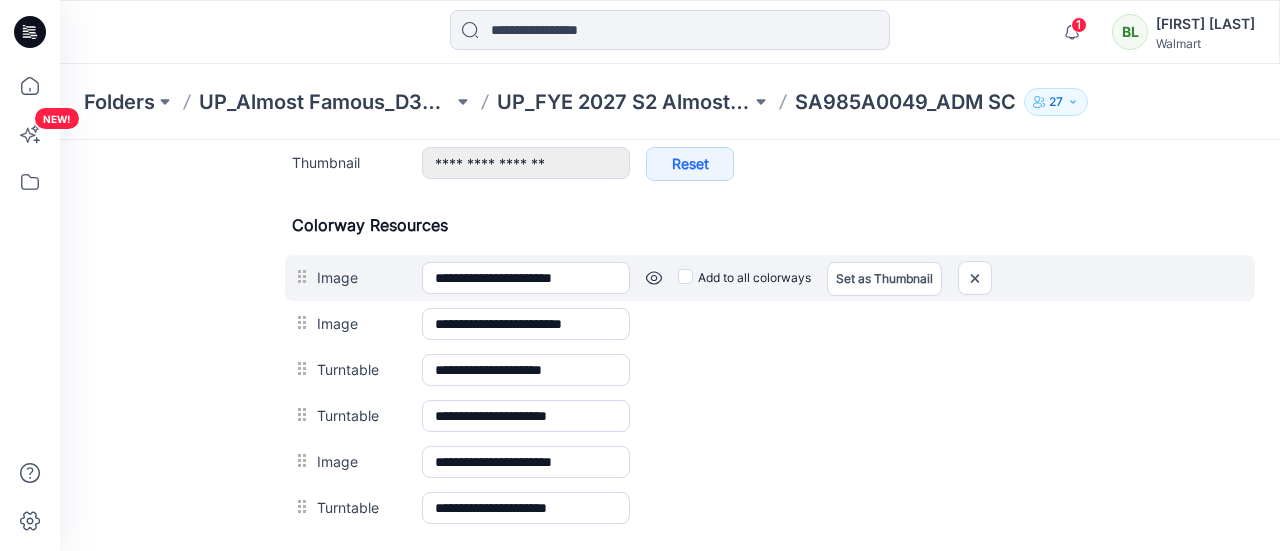 click at bounding box center [654, 278] 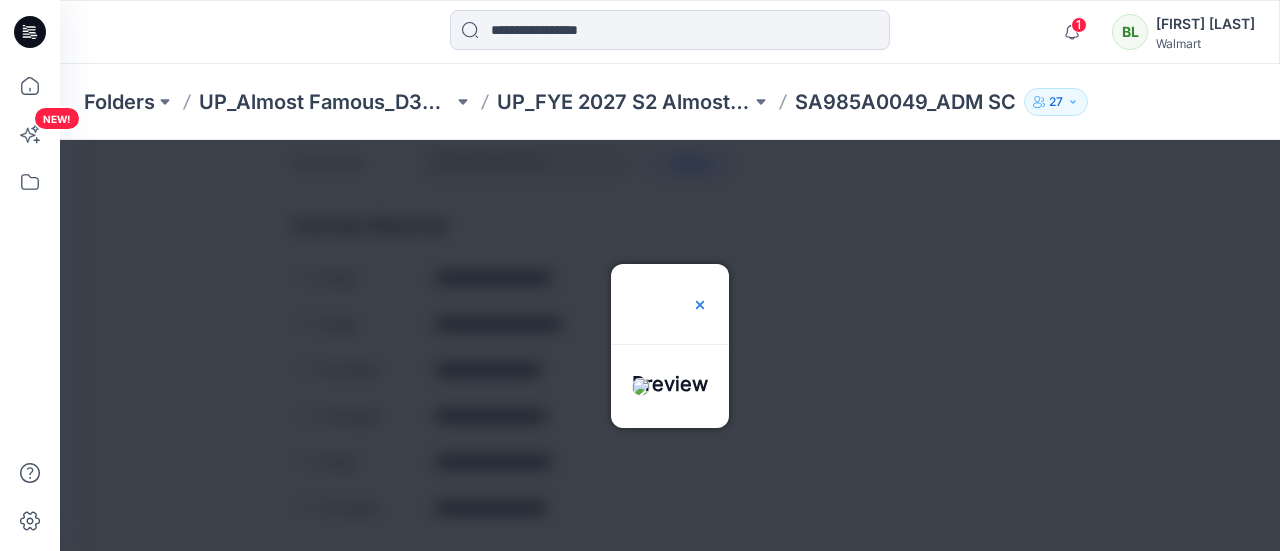 click at bounding box center (700, 305) 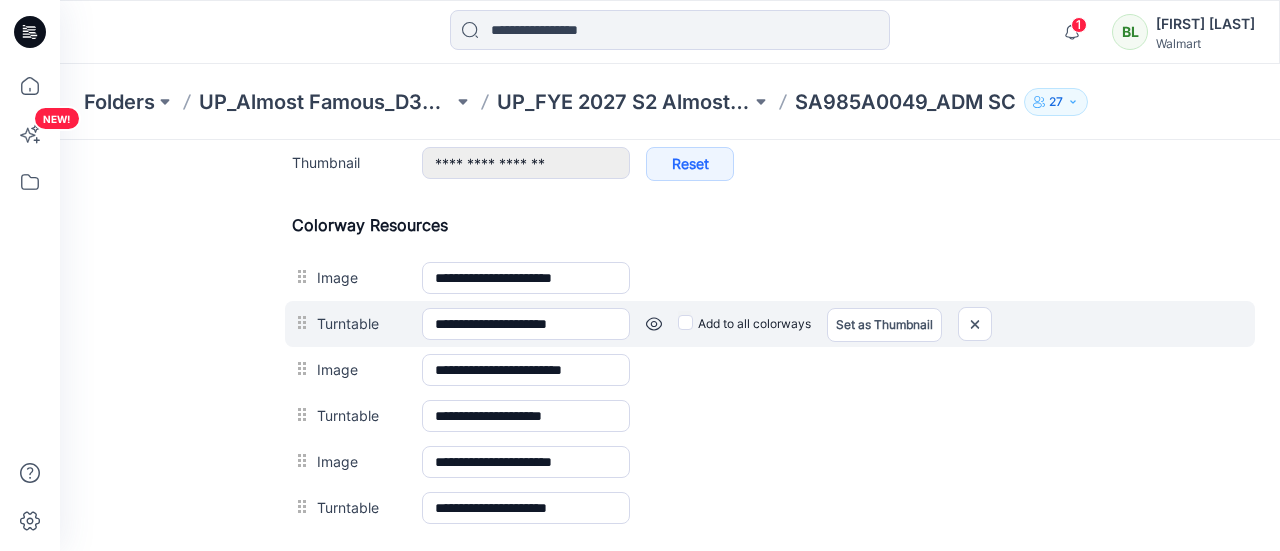 click at bounding box center [60, 140] 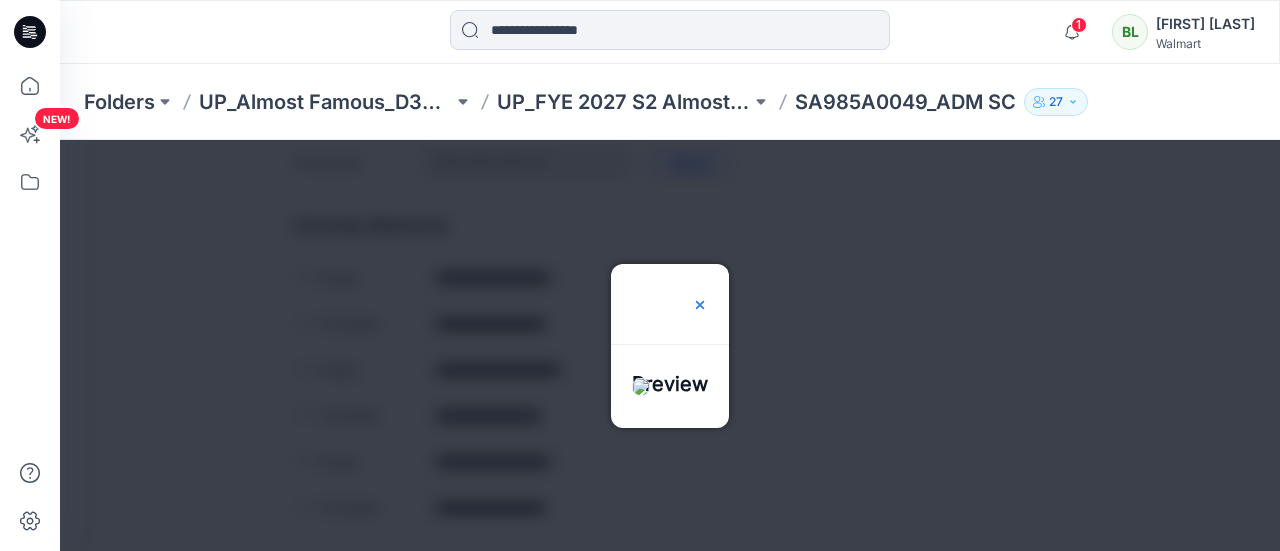 click at bounding box center [700, 304] 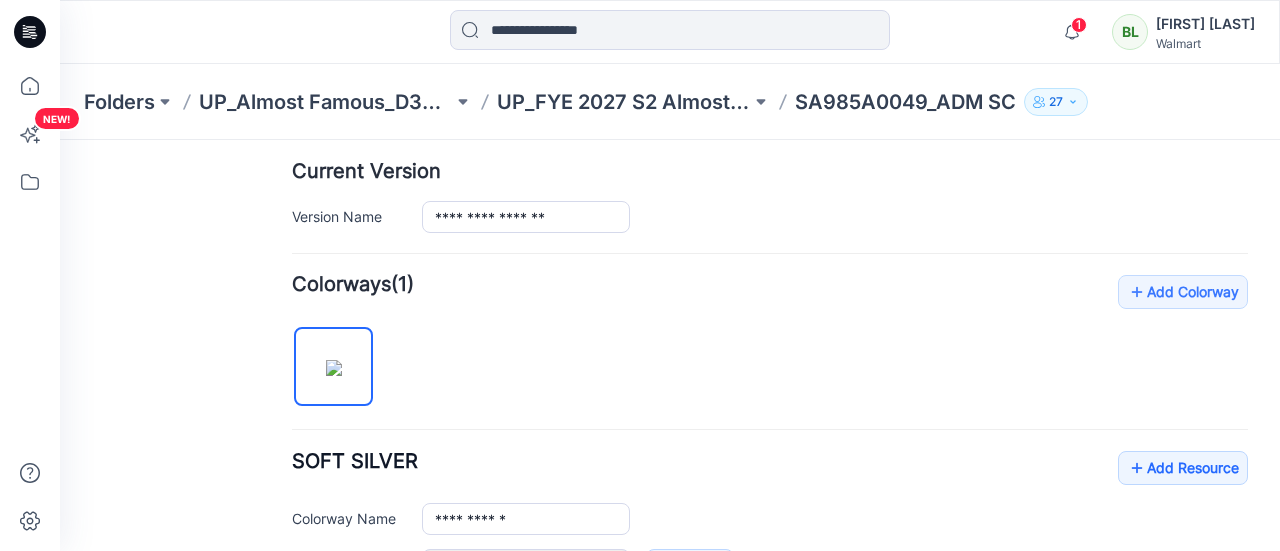 scroll, scrollTop: 0, scrollLeft: 0, axis: both 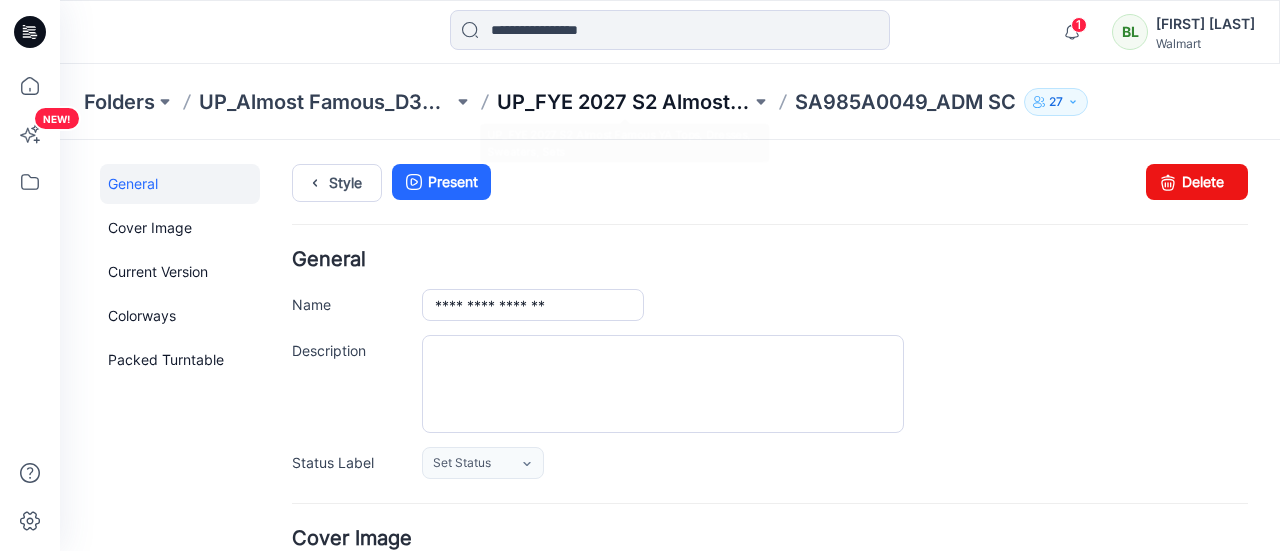 click on "UP_FYE 2027 S2 Almost Famous YA Tops, Dresses, Sweaters, Sets" at bounding box center [624, 102] 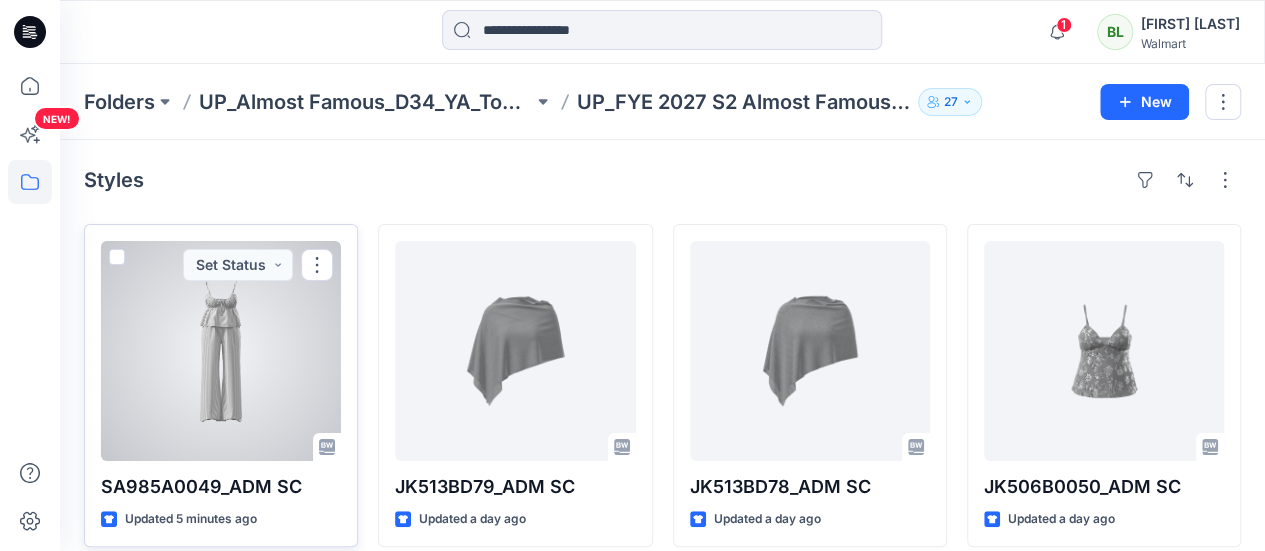 click at bounding box center (221, 351) 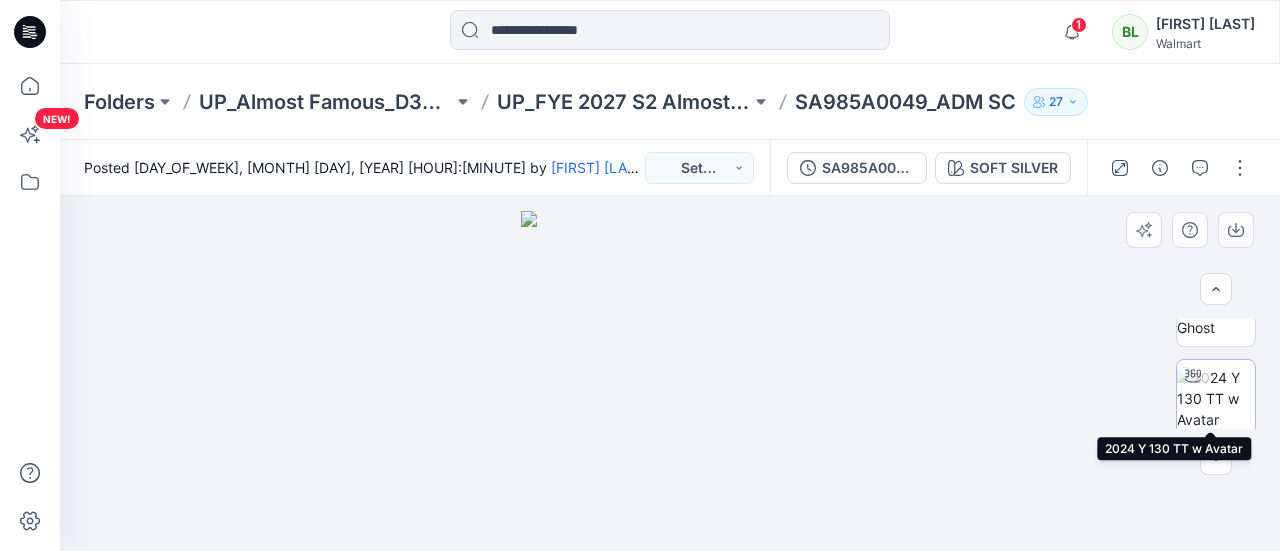 scroll, scrollTop: 429, scrollLeft: 0, axis: vertical 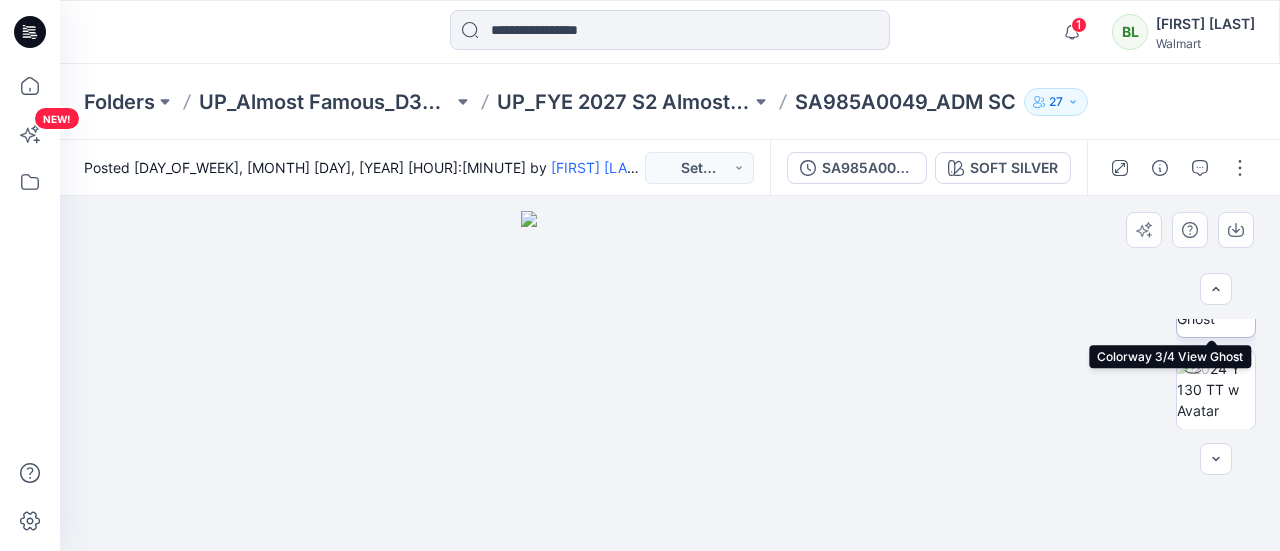 click at bounding box center (1216, 297) 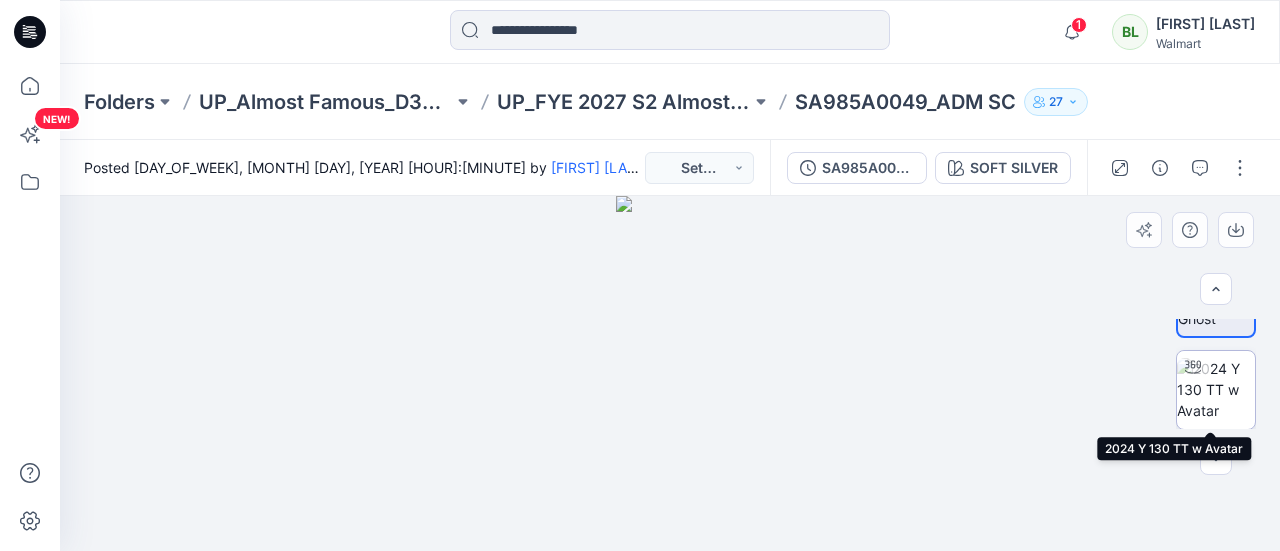 click at bounding box center [1216, 389] 